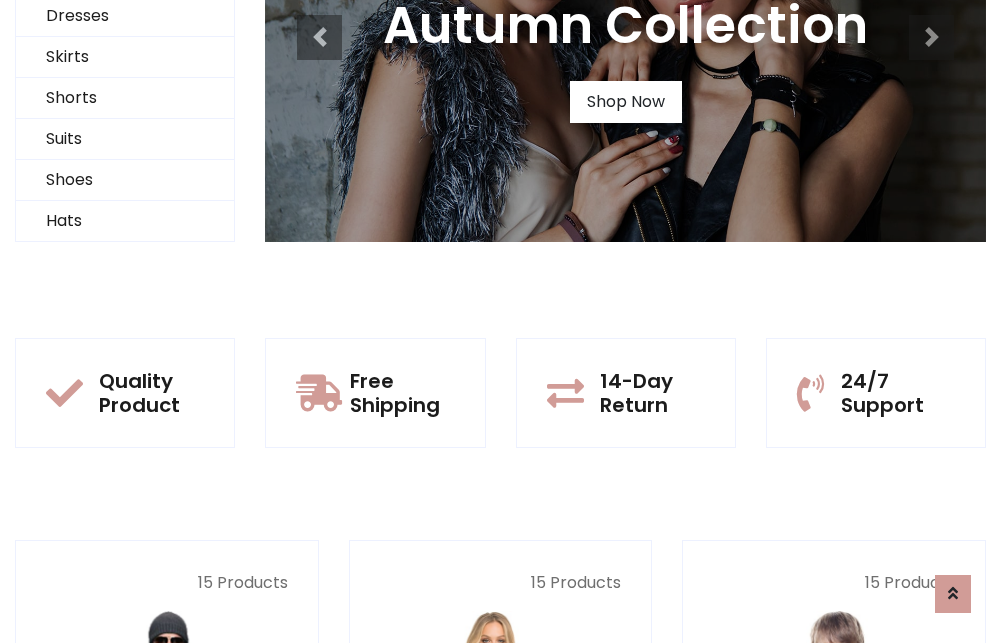 scroll, scrollTop: 0, scrollLeft: 0, axis: both 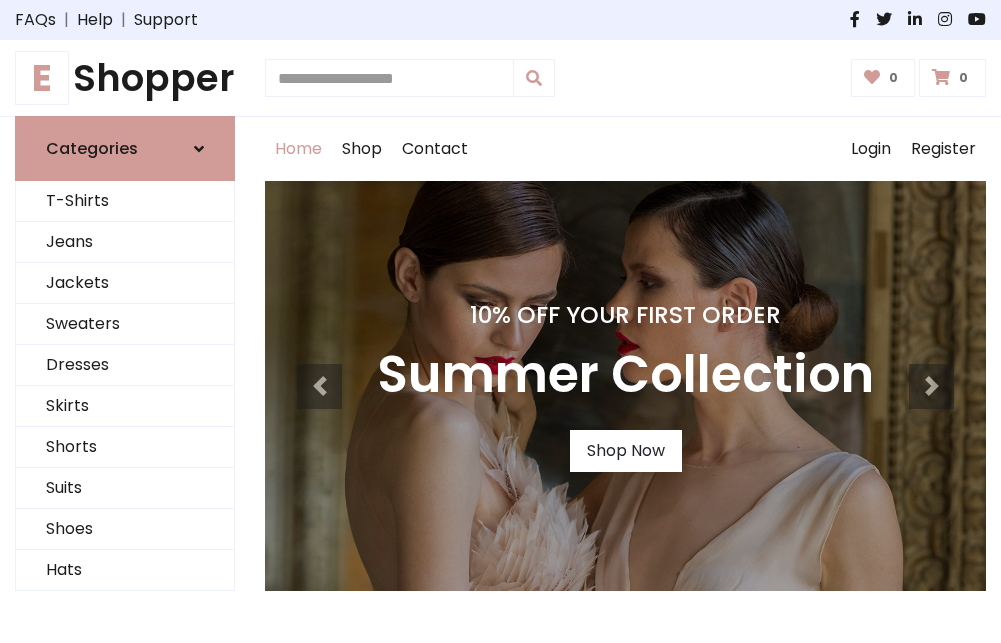 click on "10% Off Your First Order" at bounding box center [625, 315] 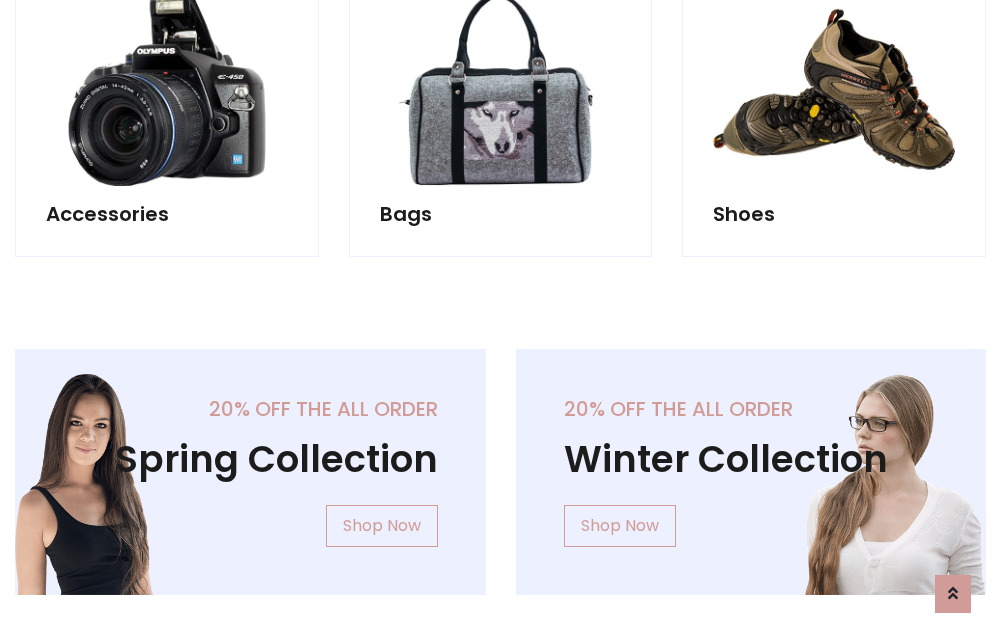 scroll, scrollTop: 4023, scrollLeft: 0, axis: vertical 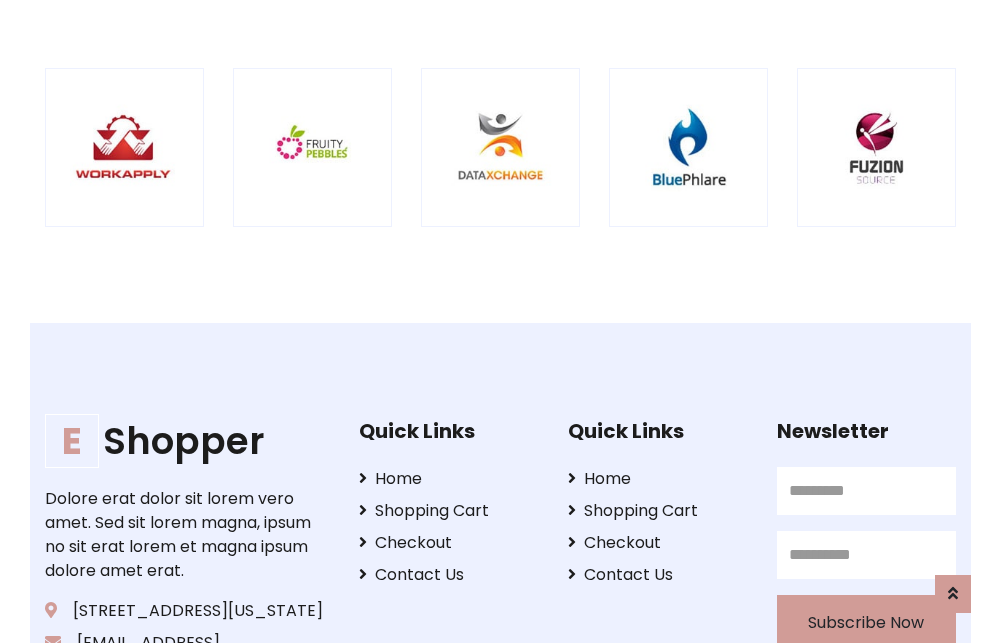 click at bounding box center [125, -1848] 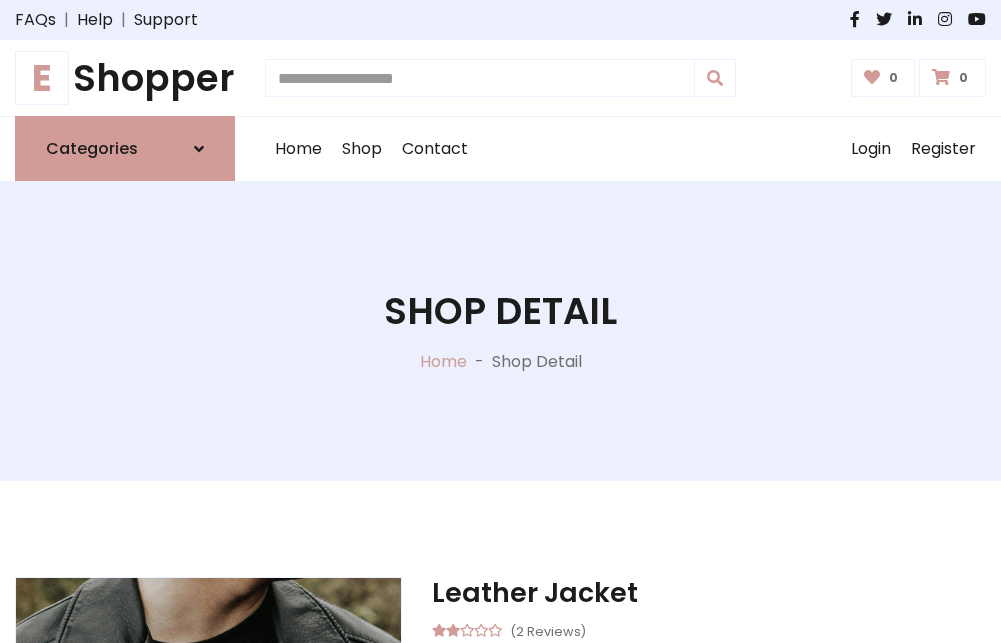 scroll, scrollTop: 0, scrollLeft: 0, axis: both 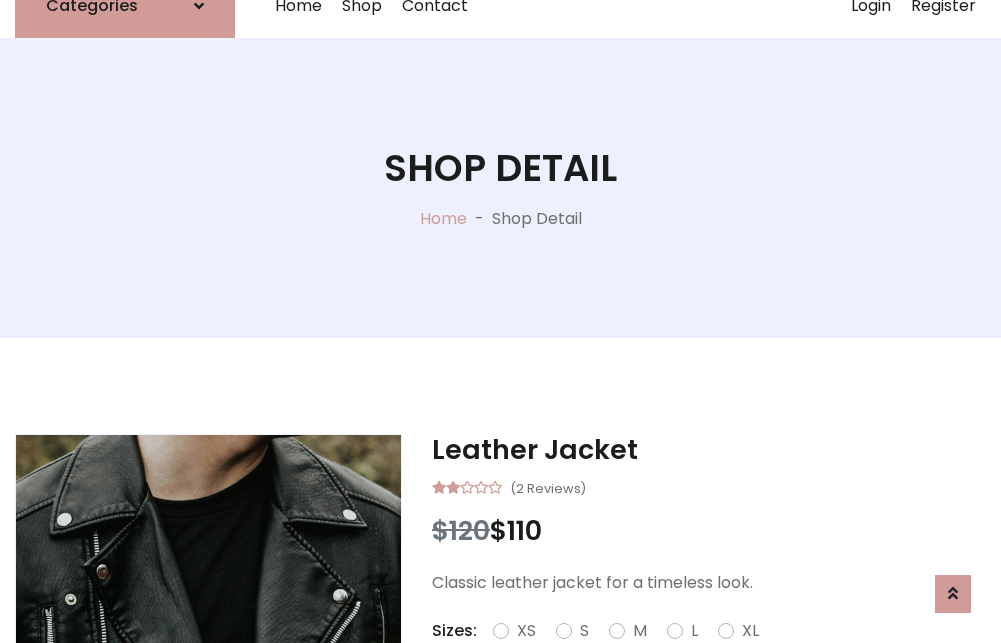 click on "M" at bounding box center (640, 631) 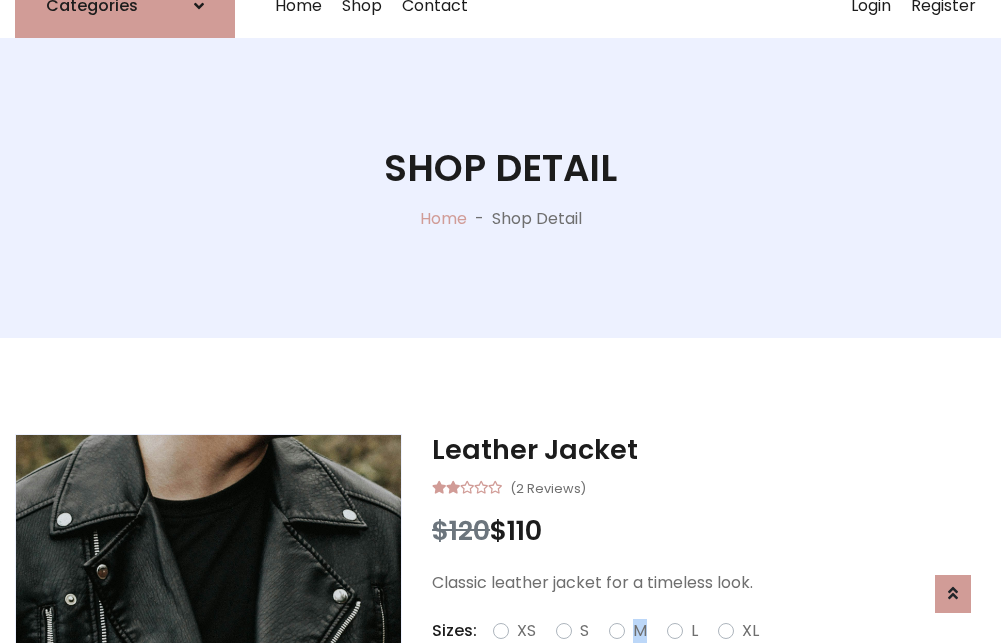 scroll, scrollTop: 4, scrollLeft: 0, axis: vertical 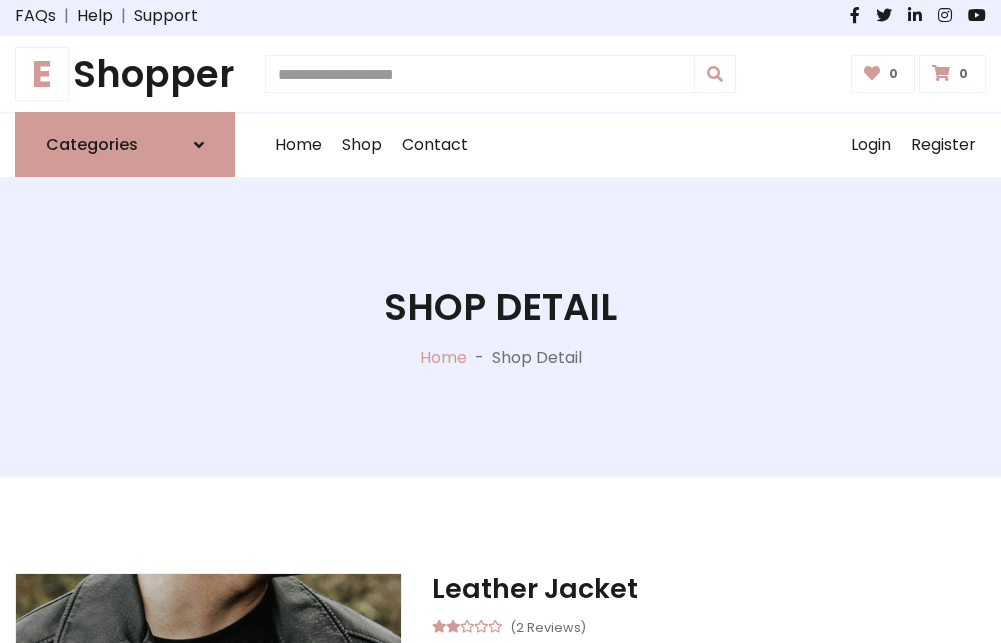 click on "Shop Detail" at bounding box center (500, 307) 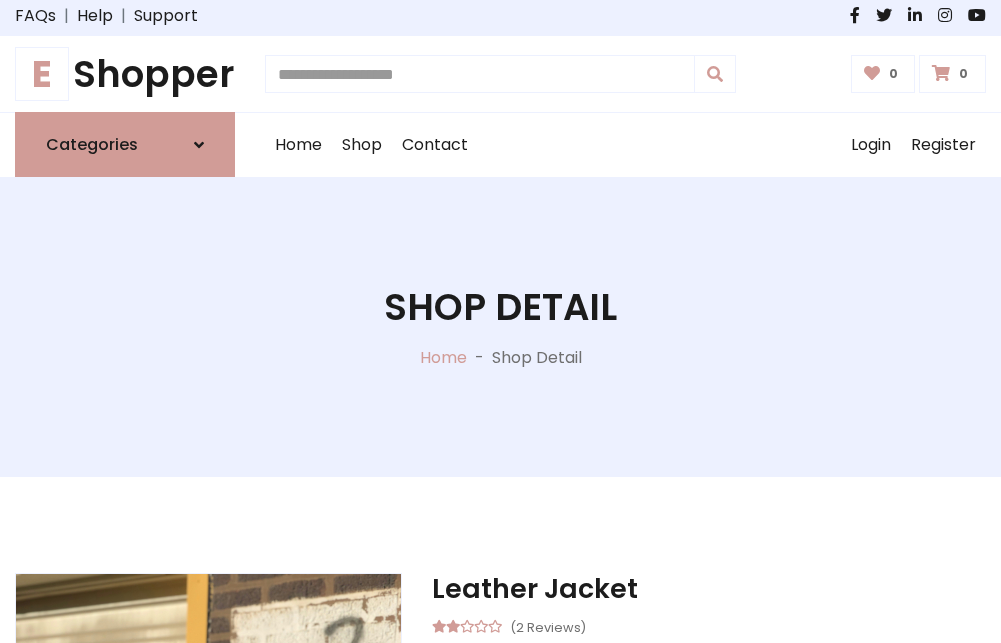 click on "Shop Detail" at bounding box center (500, 307) 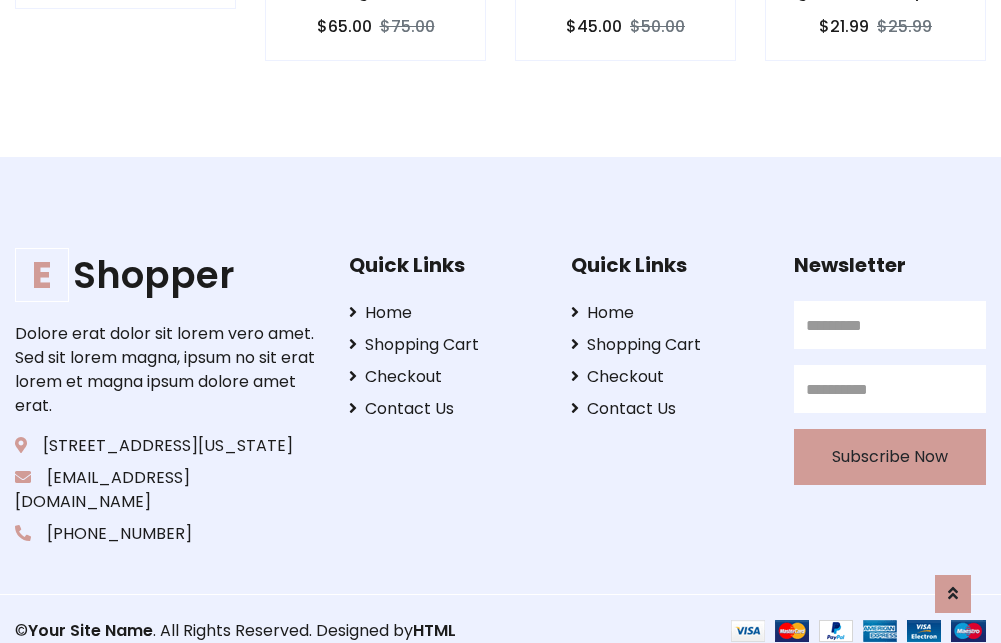 scroll, scrollTop: 0, scrollLeft: 0, axis: both 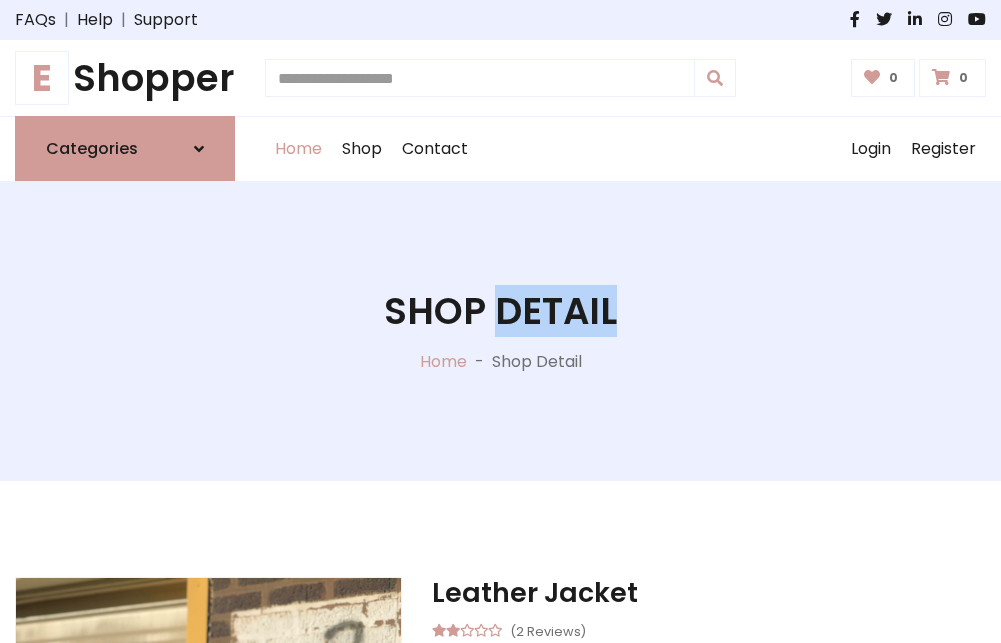 click on "Home" at bounding box center [298, 149] 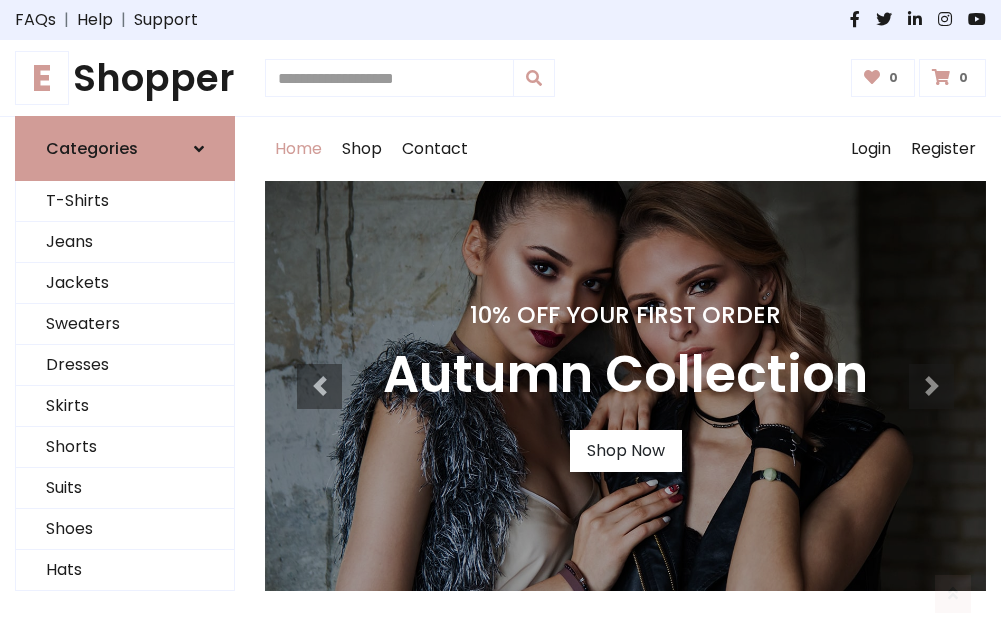 scroll, scrollTop: 1633, scrollLeft: 0, axis: vertical 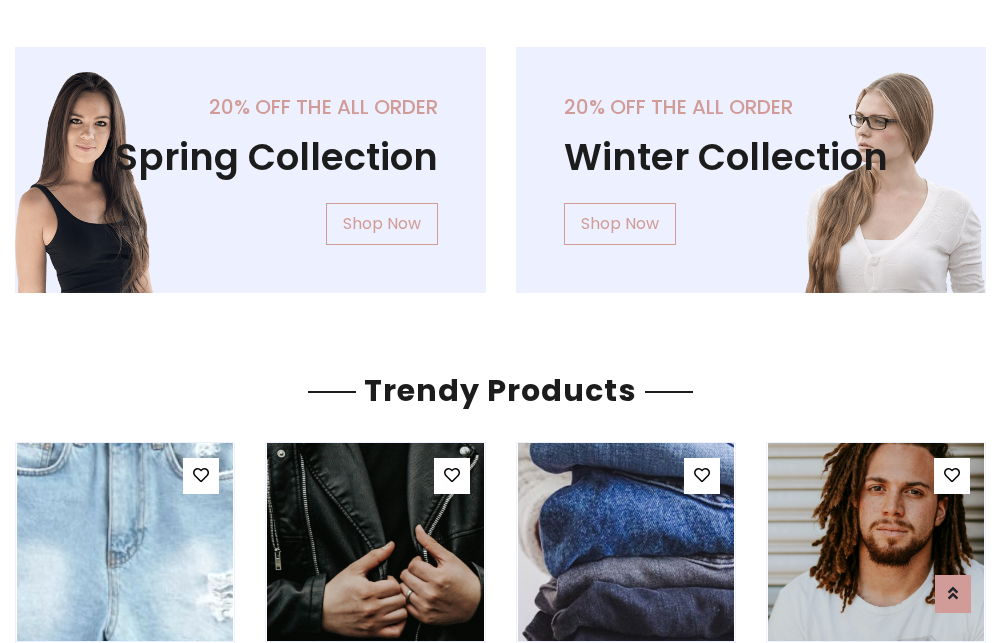 click on "Your Site Name" at bounding box center [120, 3185] 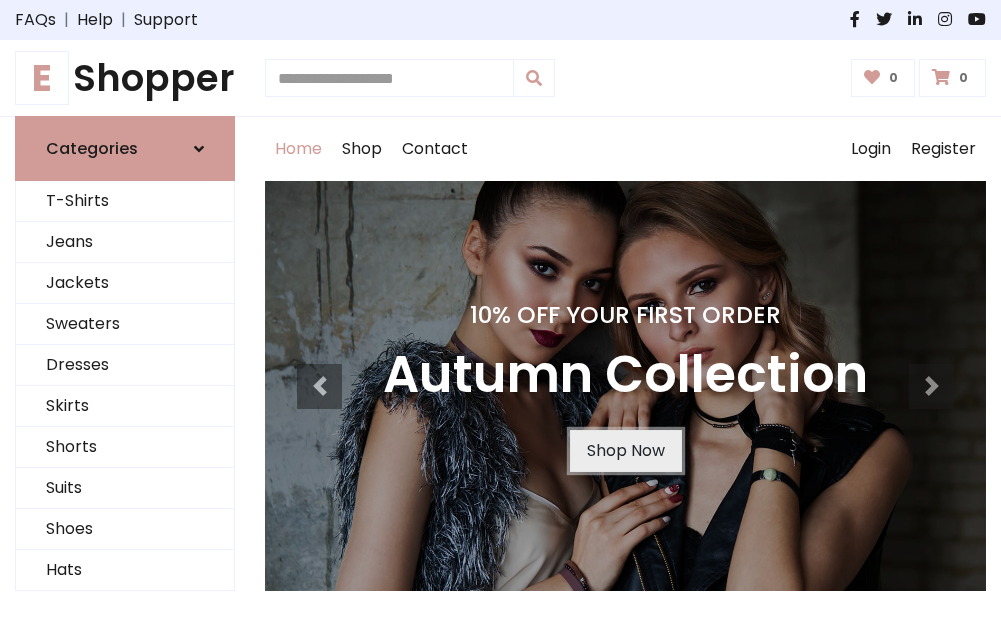 click on "Shop Now" at bounding box center [626, 451] 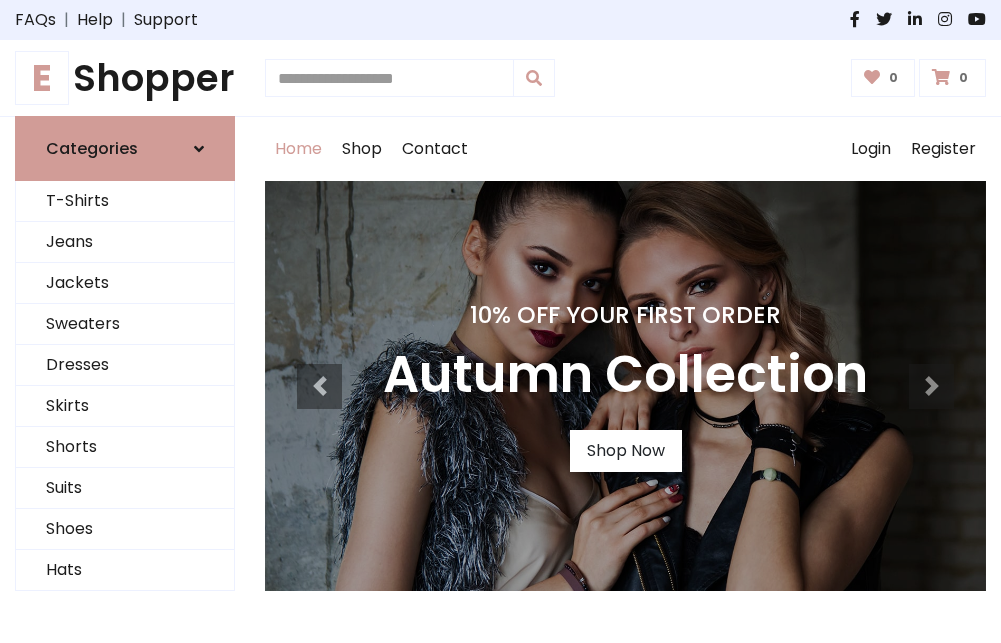 scroll, scrollTop: 0, scrollLeft: 0, axis: both 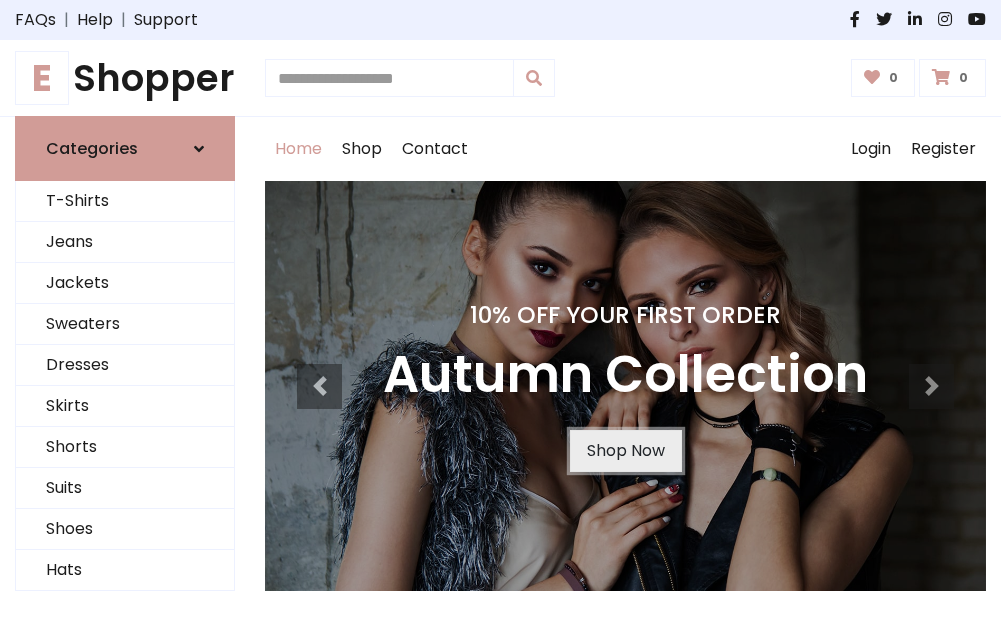 click on "Shop Now" at bounding box center (626, 451) 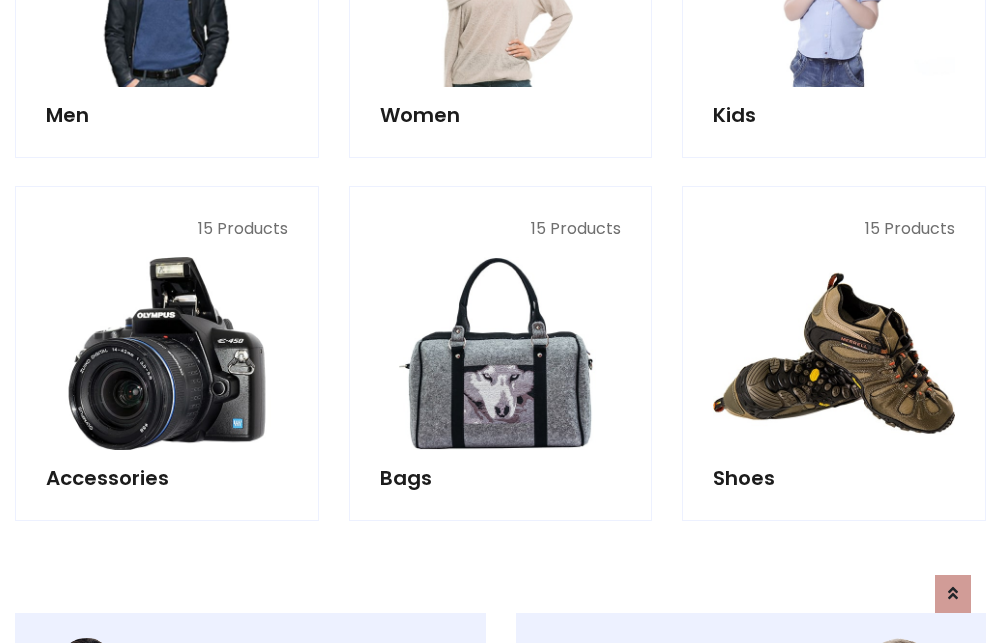scroll, scrollTop: 1994, scrollLeft: 0, axis: vertical 